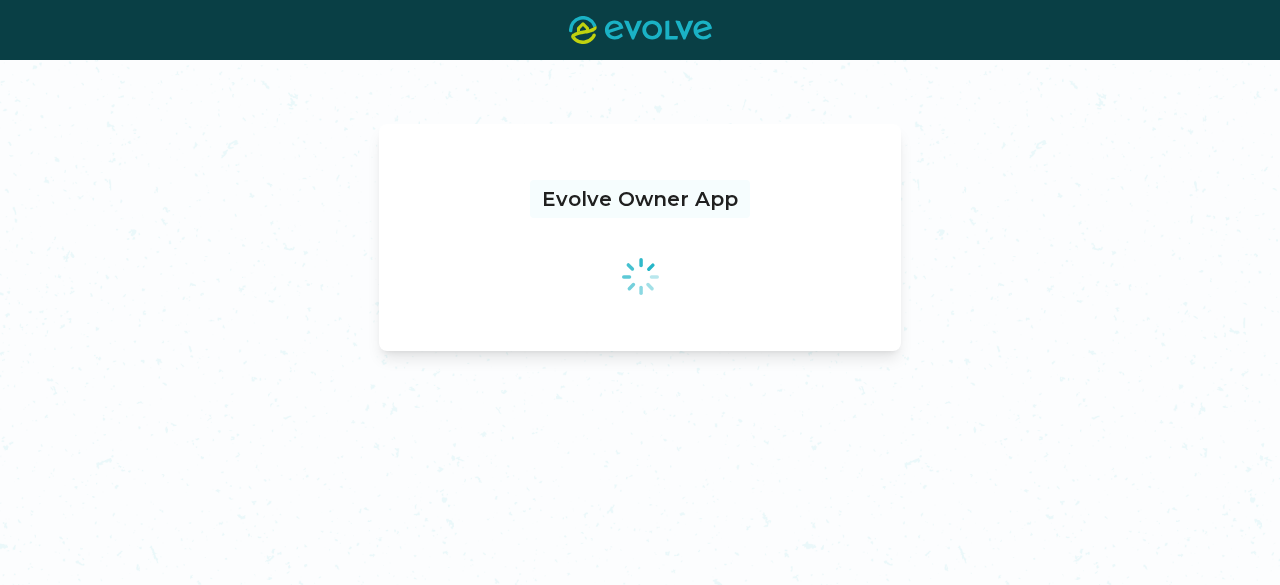 scroll, scrollTop: 0, scrollLeft: 0, axis: both 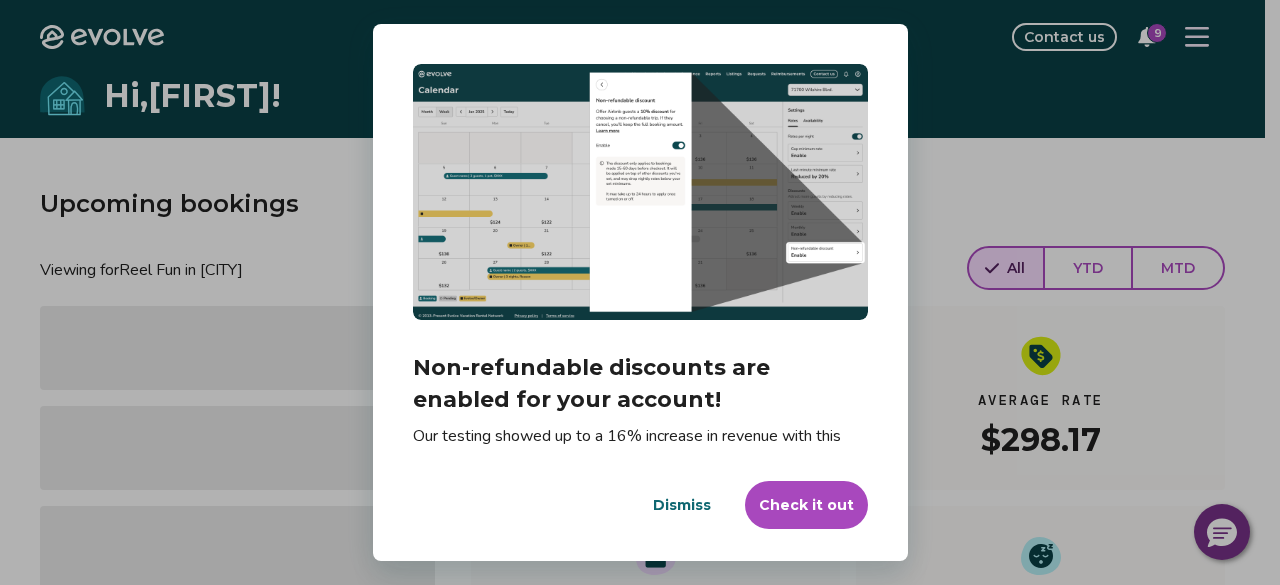 click on "Dismiss" at bounding box center (682, 505) 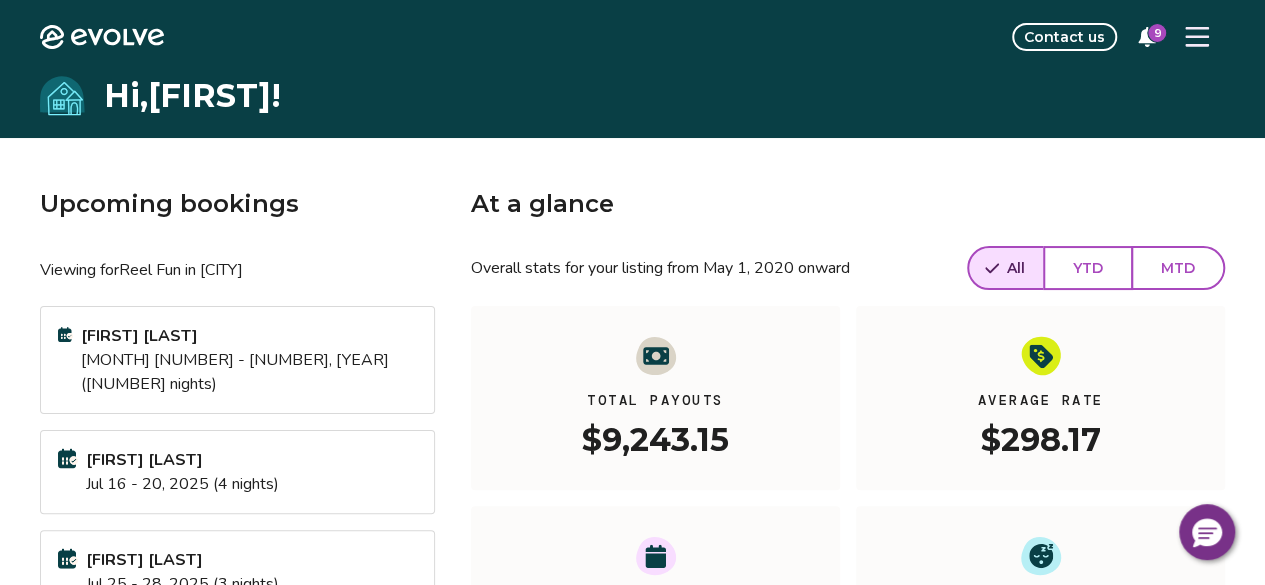 click at bounding box center (1197, 37) 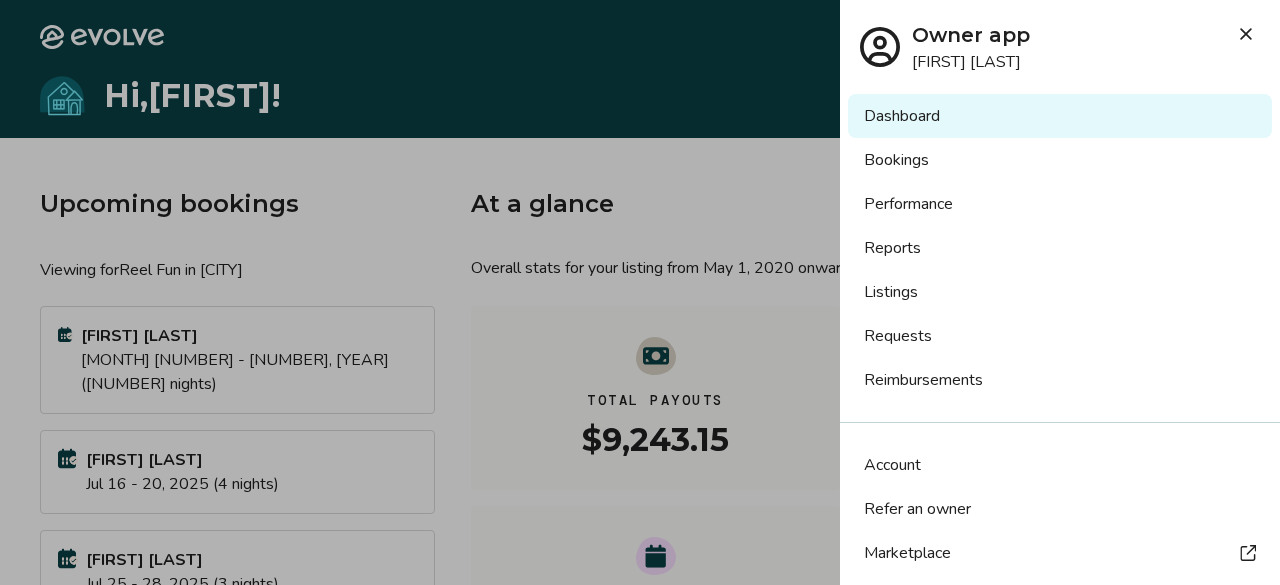 click on "Listings" at bounding box center (1060, 292) 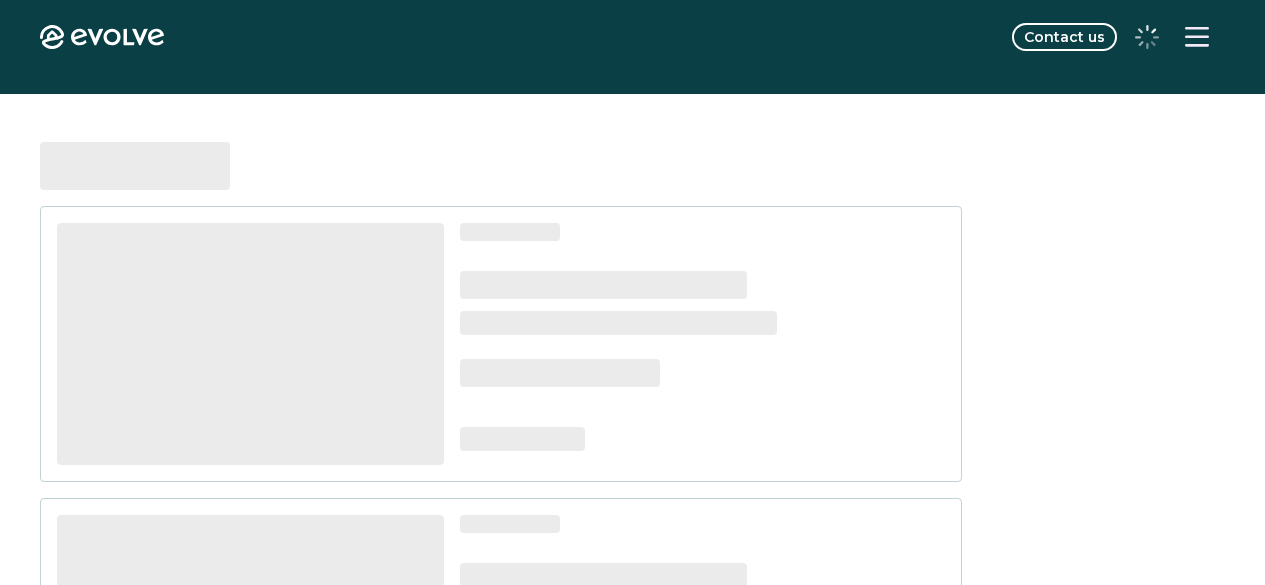scroll, scrollTop: 0, scrollLeft: 0, axis: both 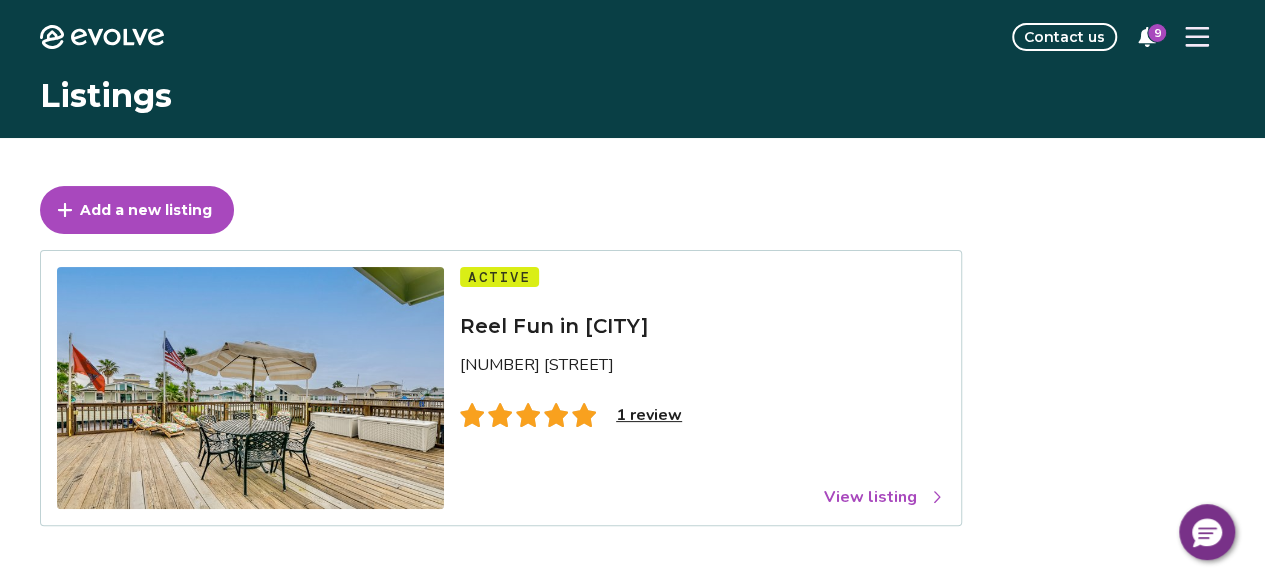 click on "View listing" at bounding box center [884, 497] 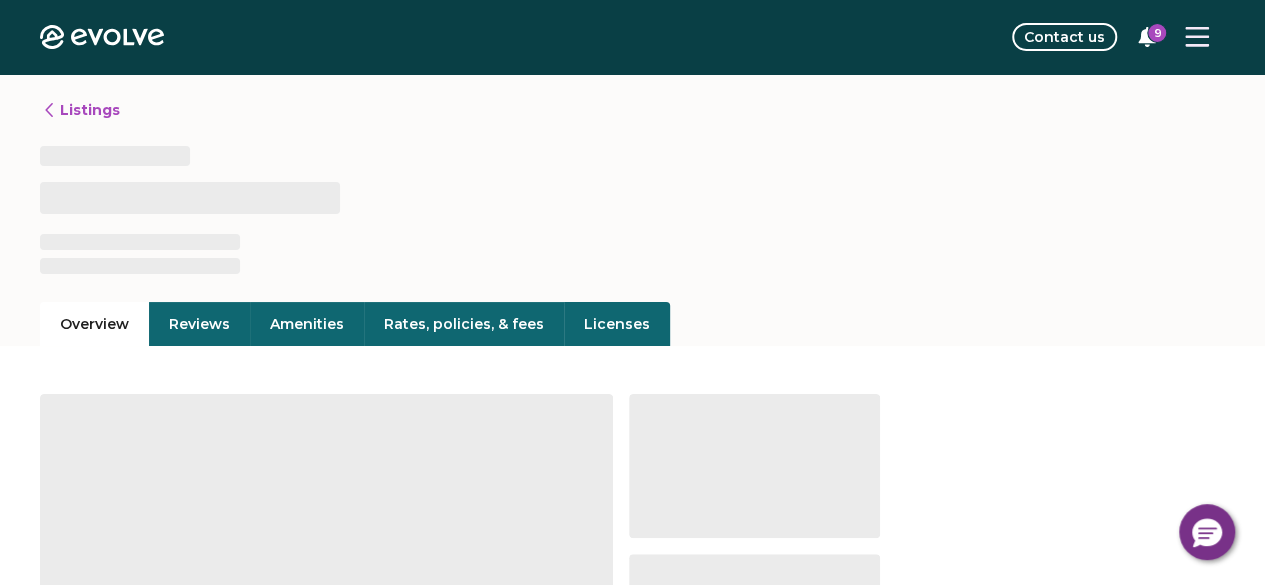 click on "Reviews" at bounding box center [199, 324] 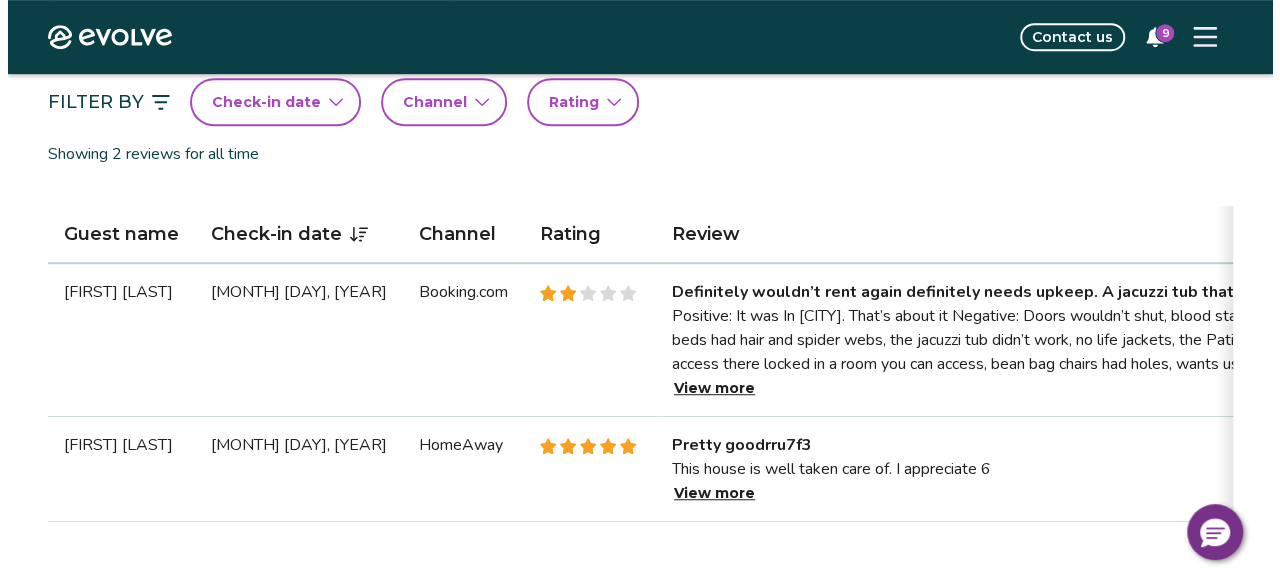 scroll, scrollTop: 600, scrollLeft: 0, axis: vertical 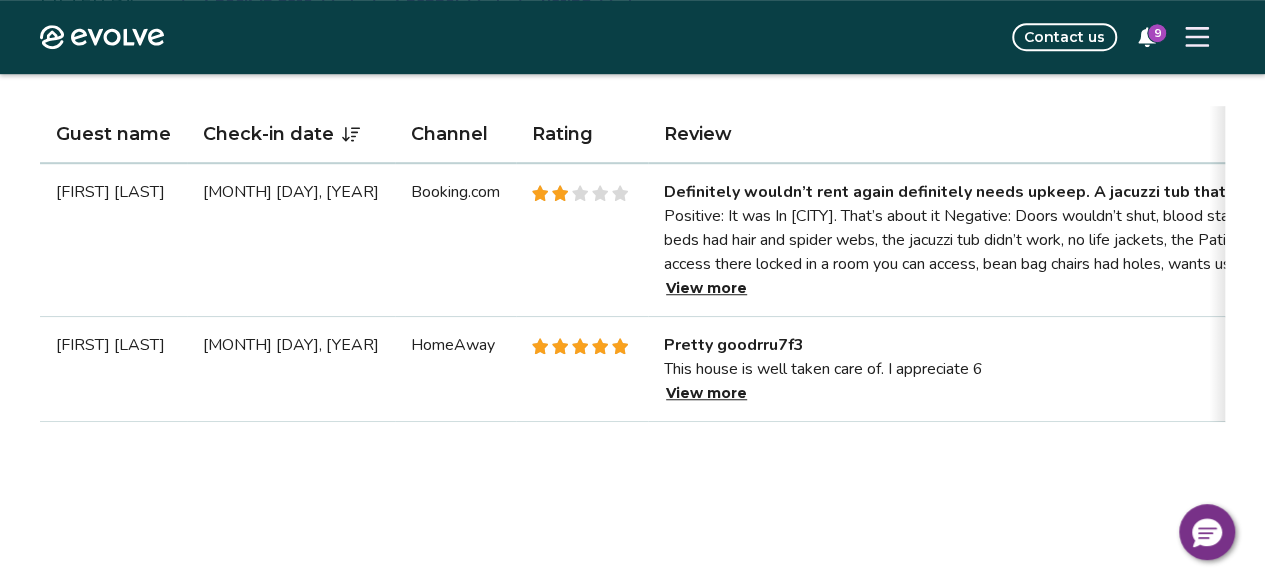 click at bounding box center (1197, 37) 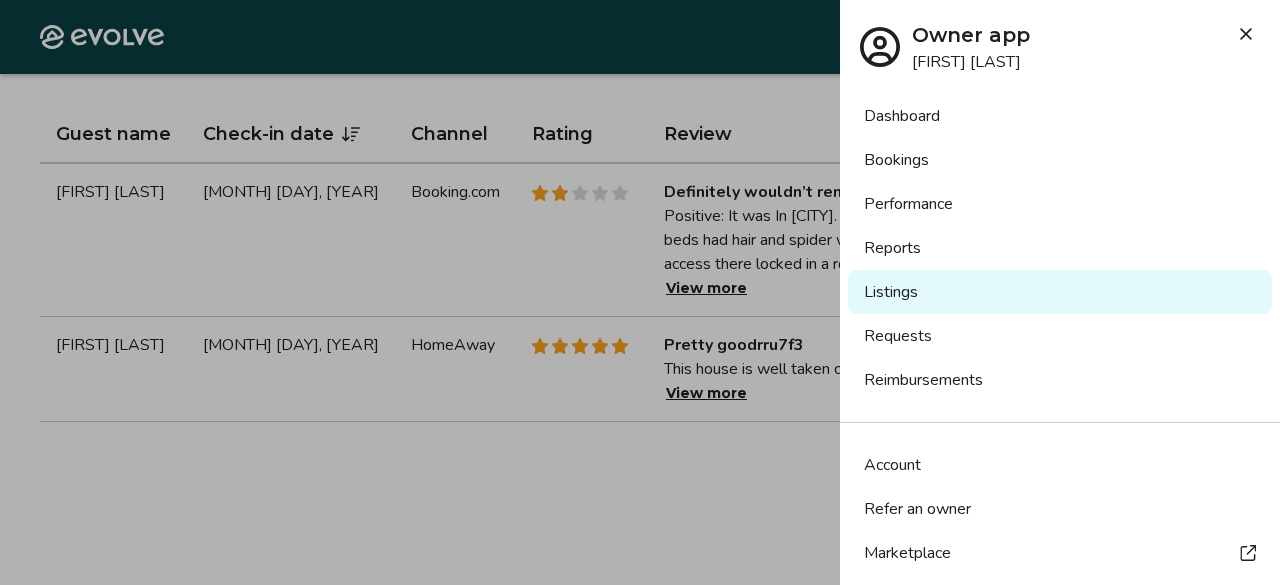 scroll, scrollTop: 182, scrollLeft: 0, axis: vertical 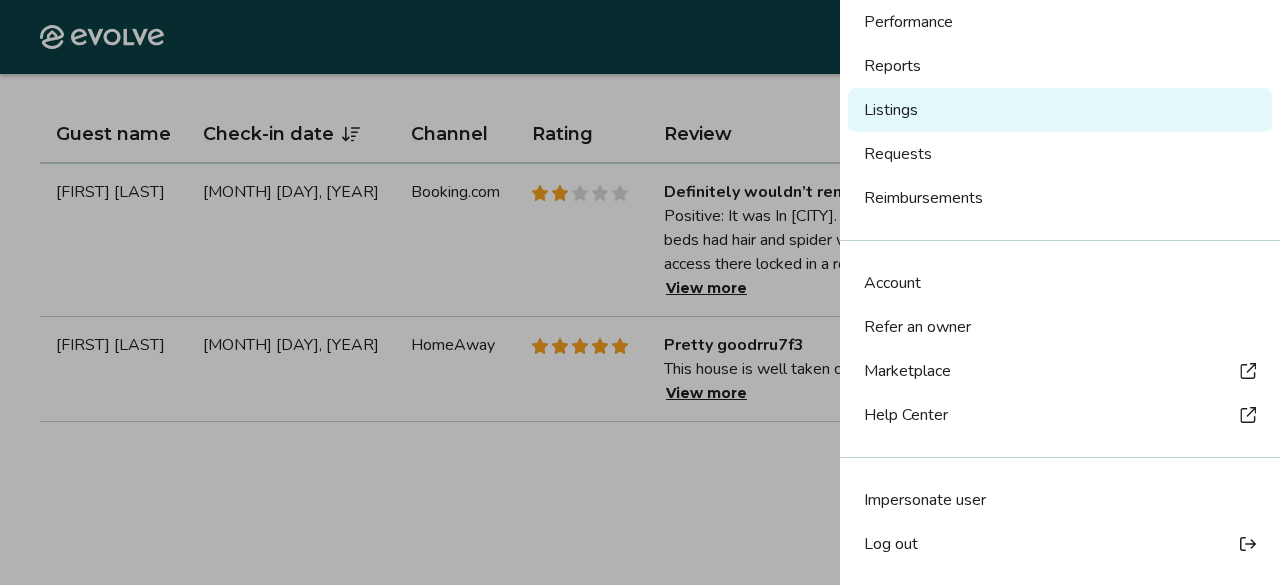 click on "Log out" at bounding box center [891, 544] 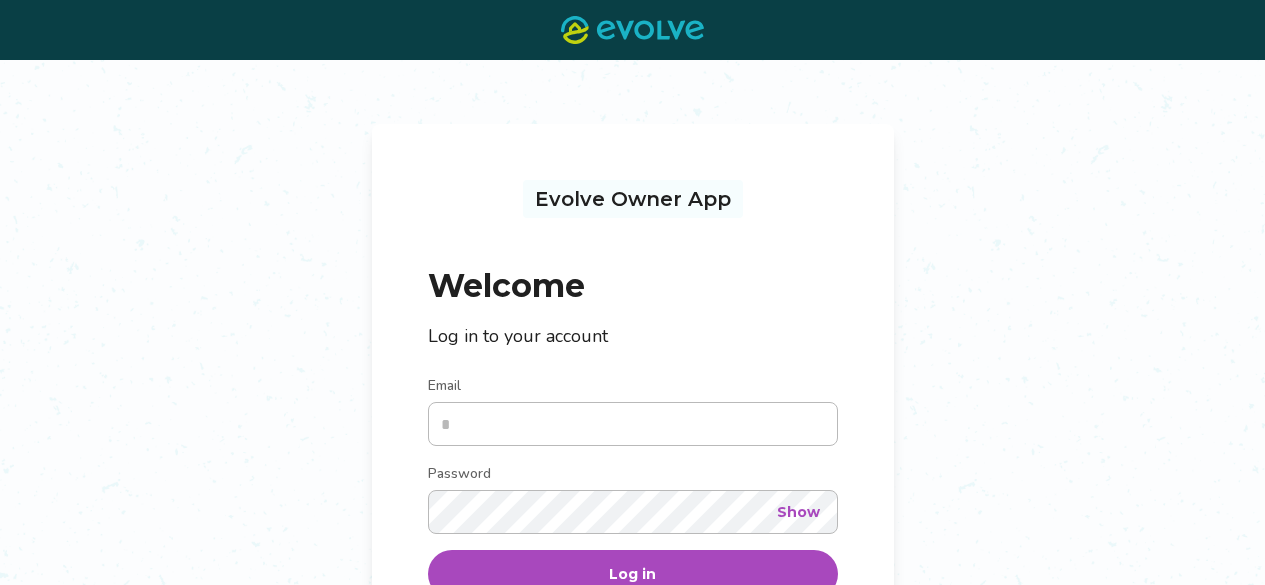 scroll, scrollTop: 0, scrollLeft: 0, axis: both 